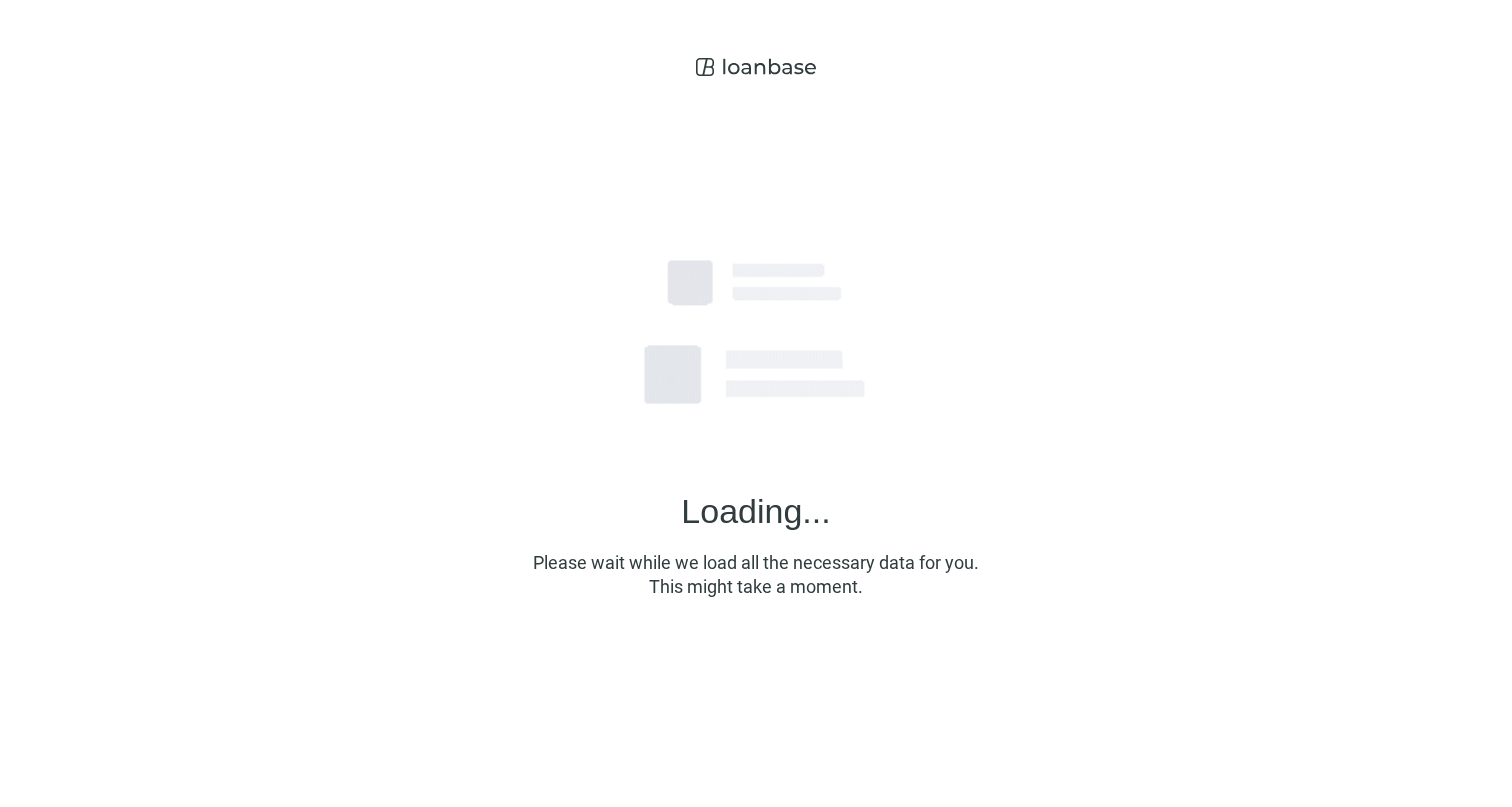 scroll, scrollTop: 0, scrollLeft: 0, axis: both 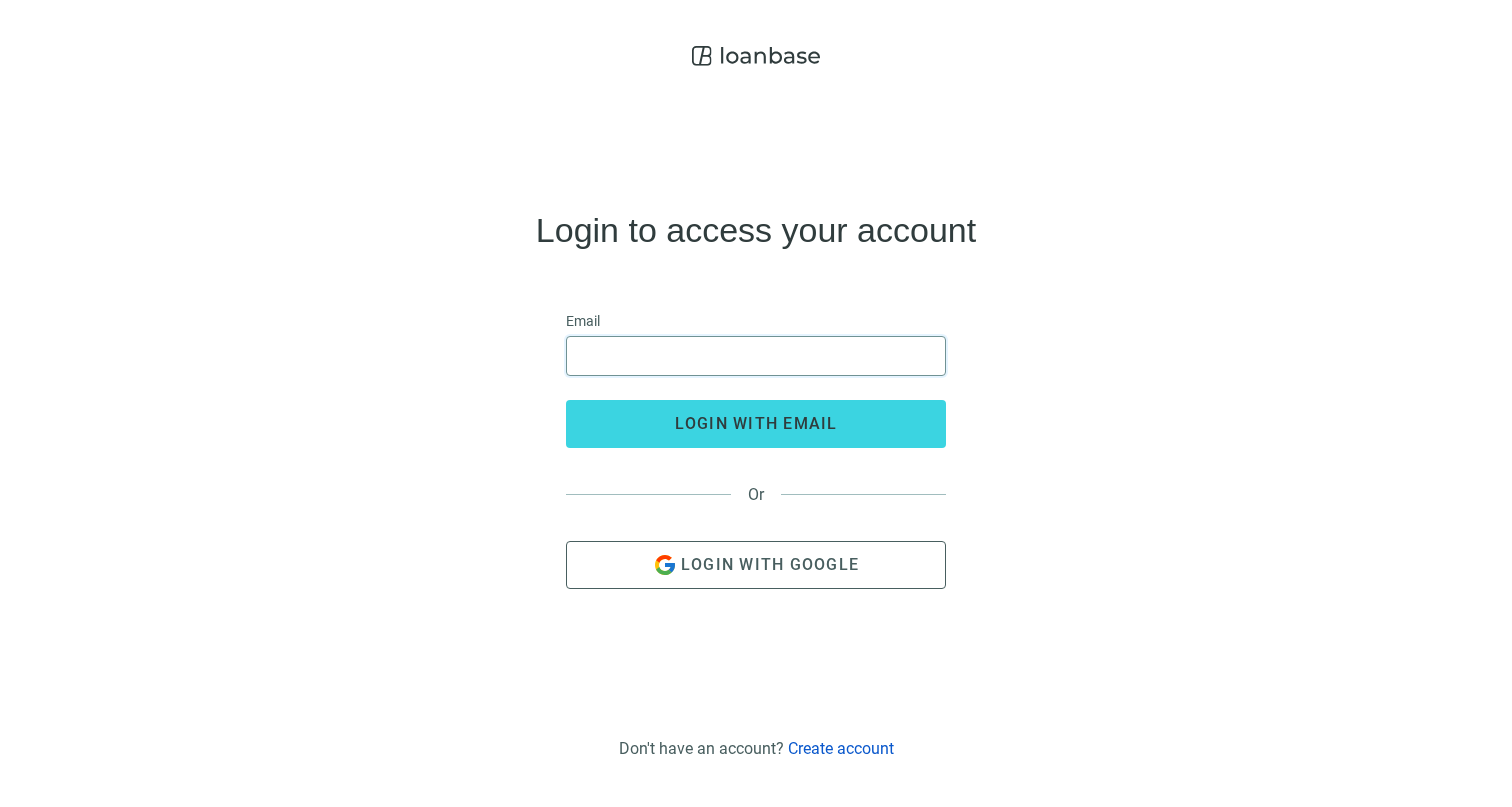click at bounding box center (756, 356) 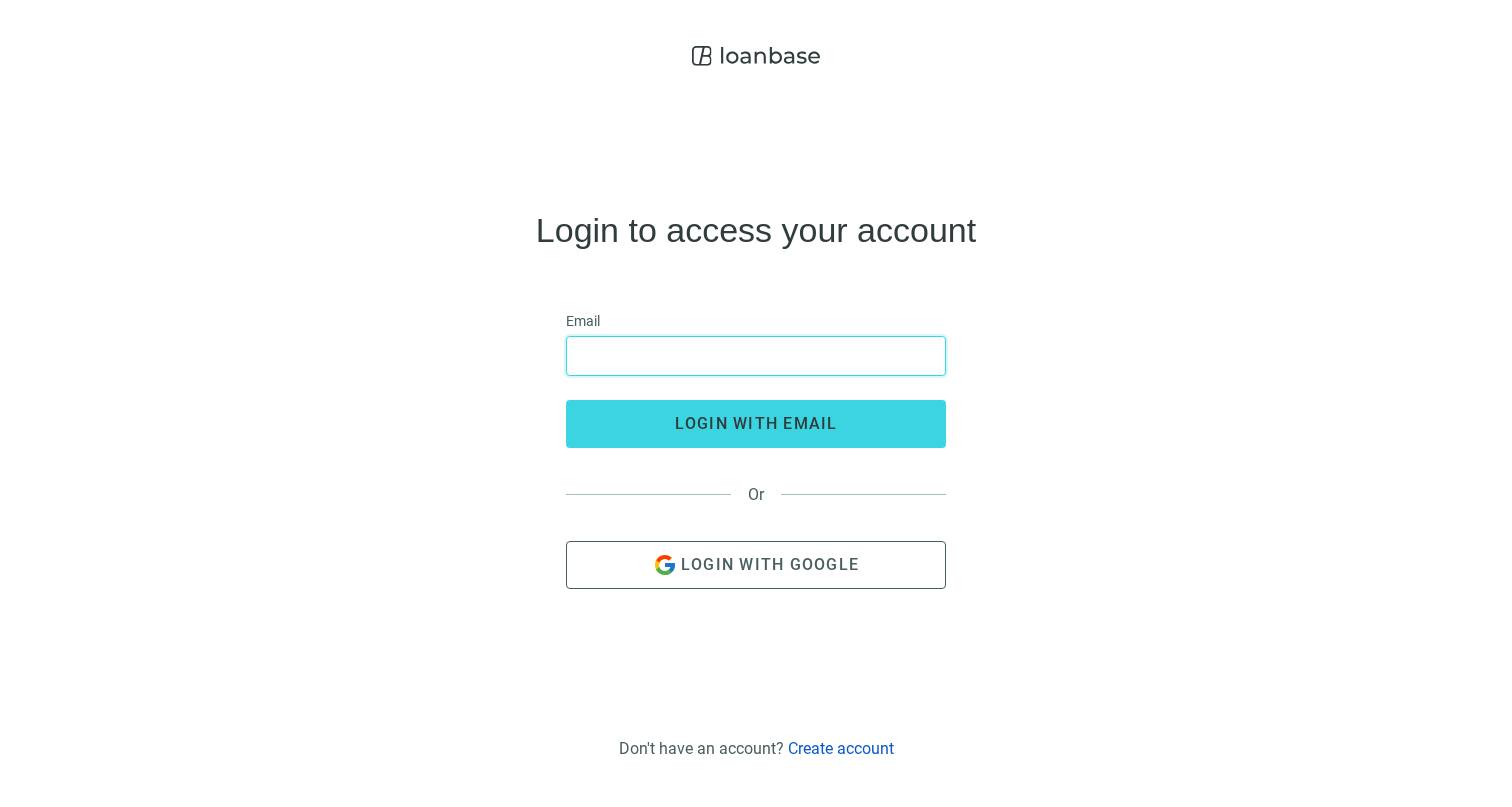 type on "**********" 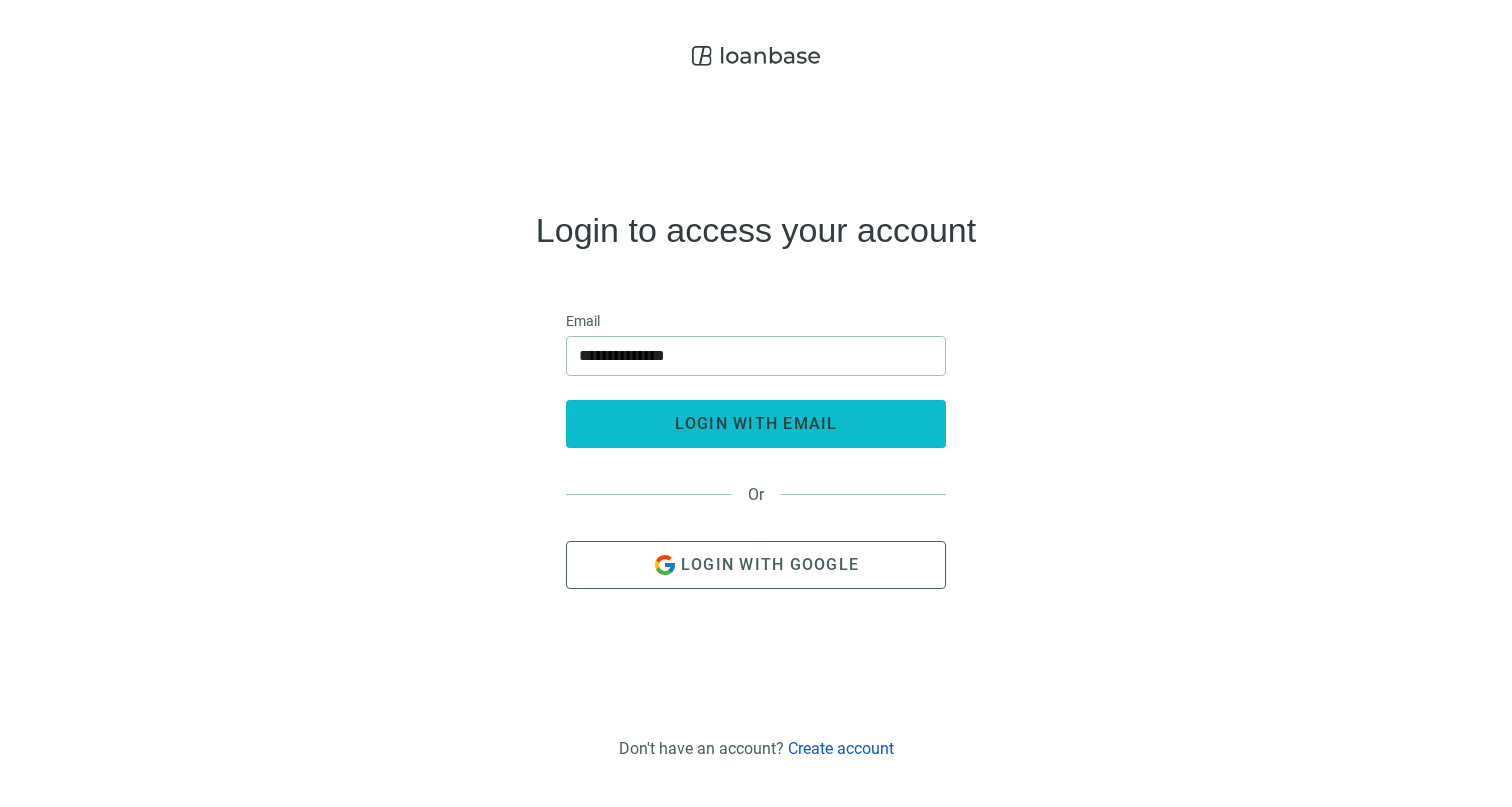 click on "login with email" at bounding box center [756, 423] 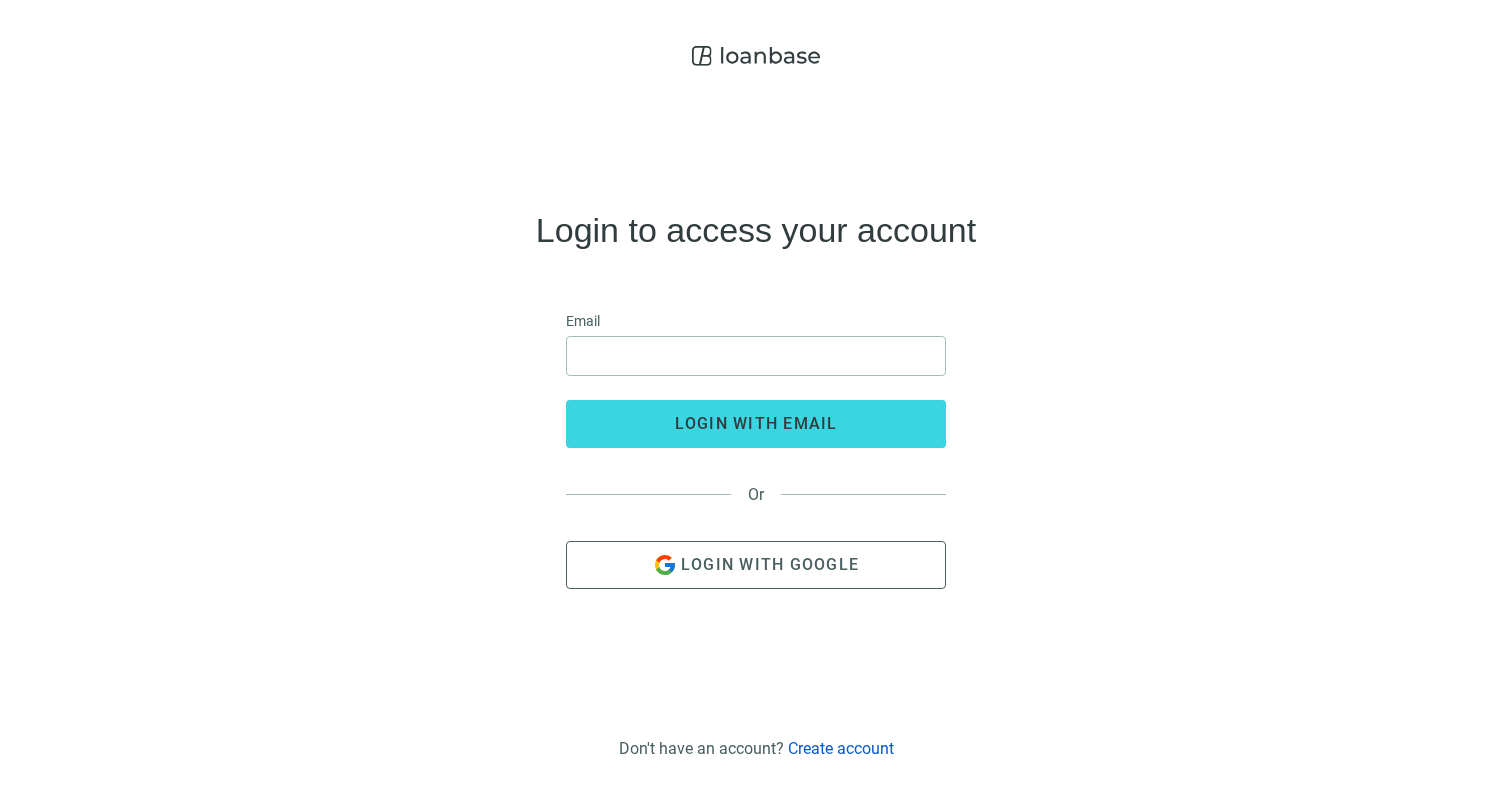 scroll, scrollTop: 0, scrollLeft: 0, axis: both 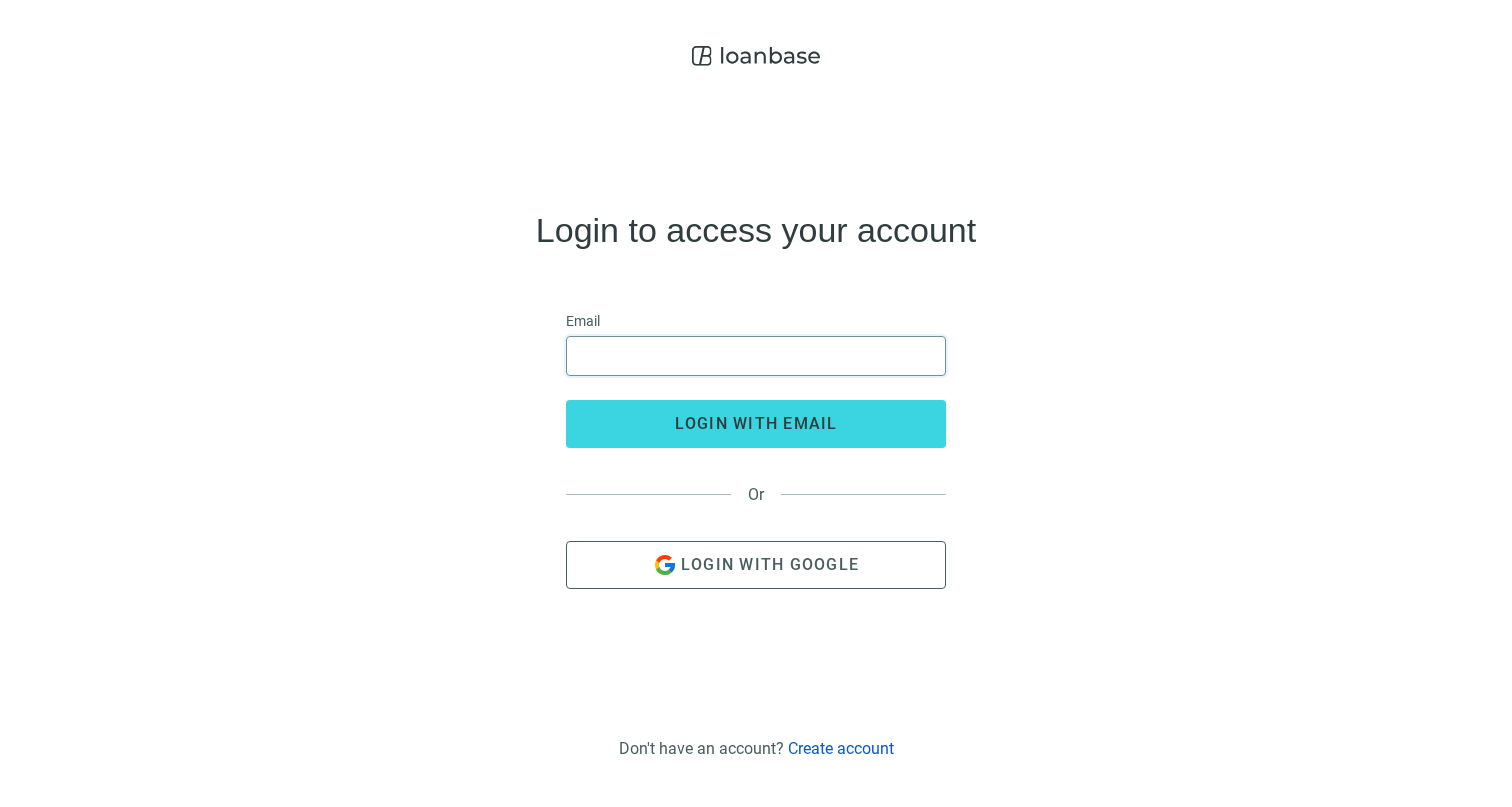 click at bounding box center [756, 356] 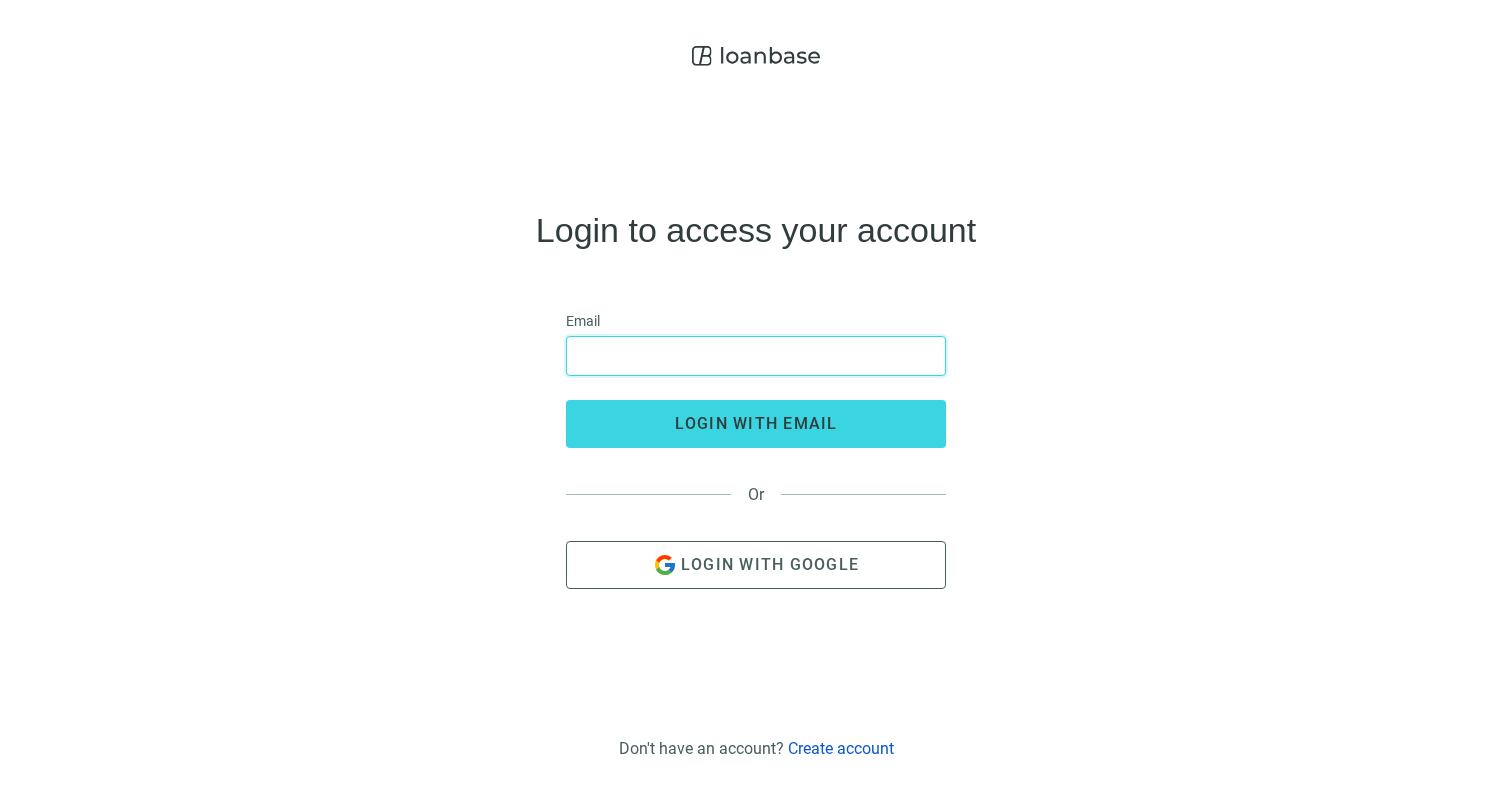 type on "**********" 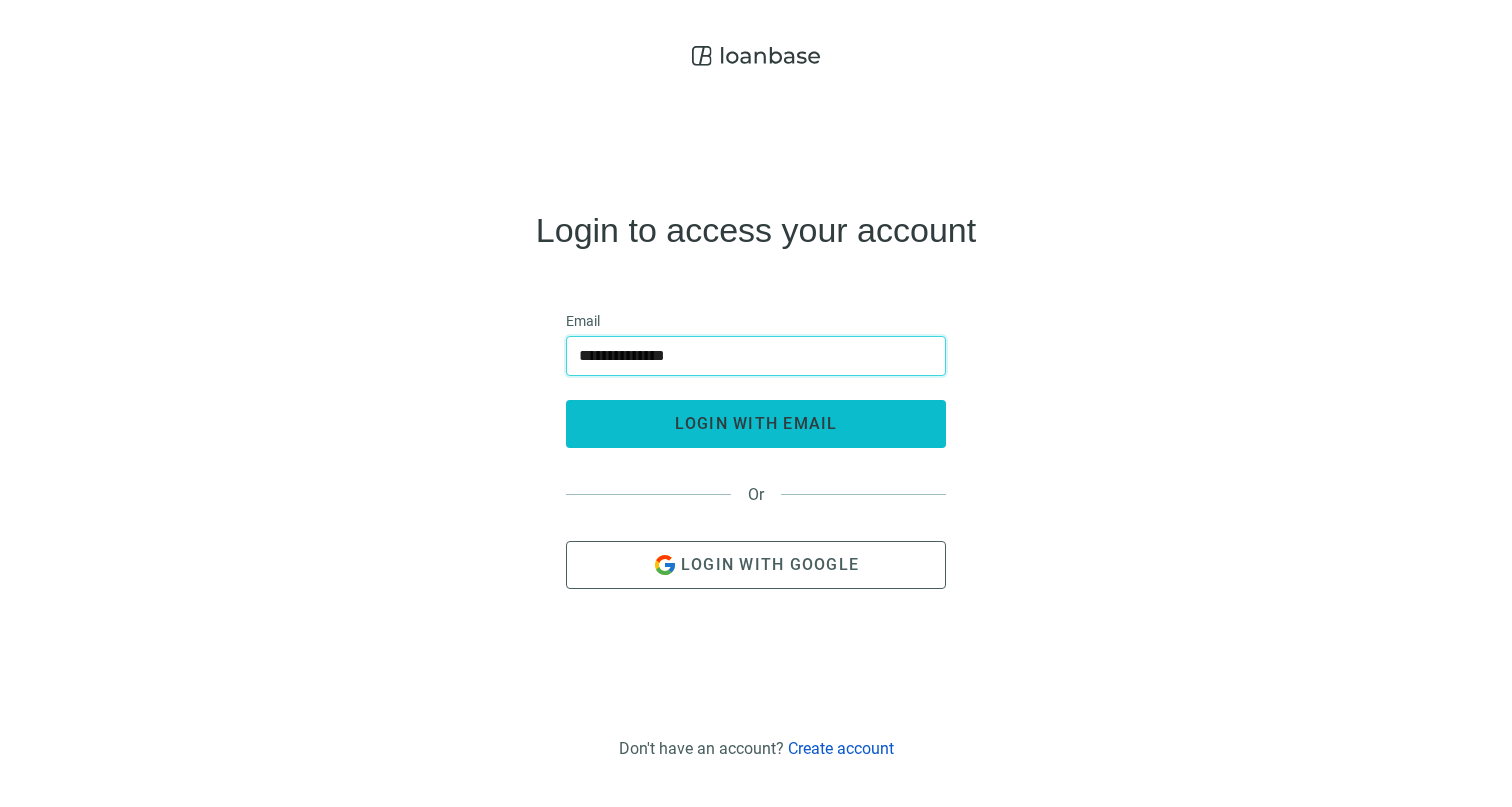 click on "login with email" at bounding box center [756, 423] 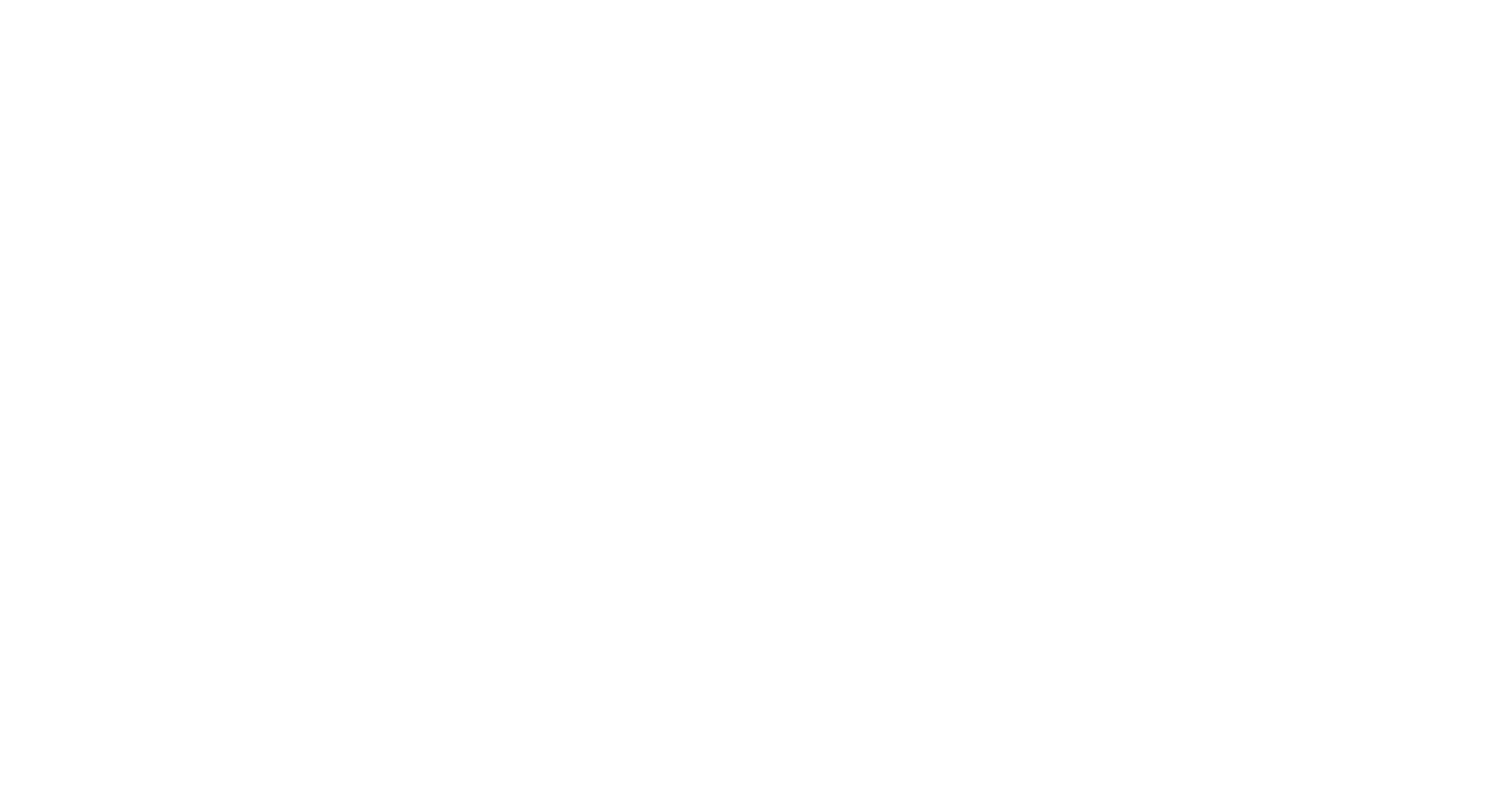 scroll, scrollTop: 0, scrollLeft: 0, axis: both 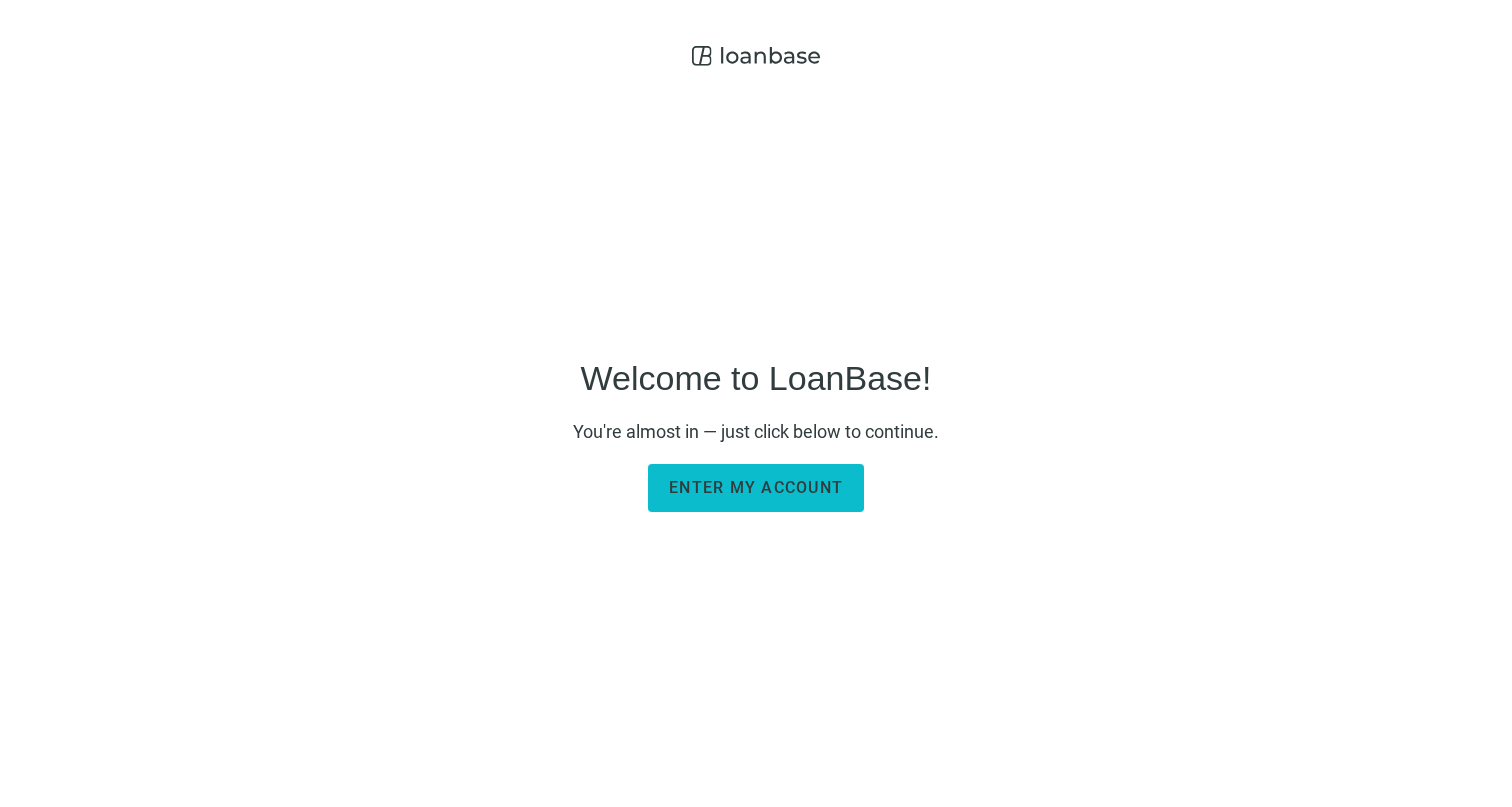 click on "Enter my account" at bounding box center [756, 487] 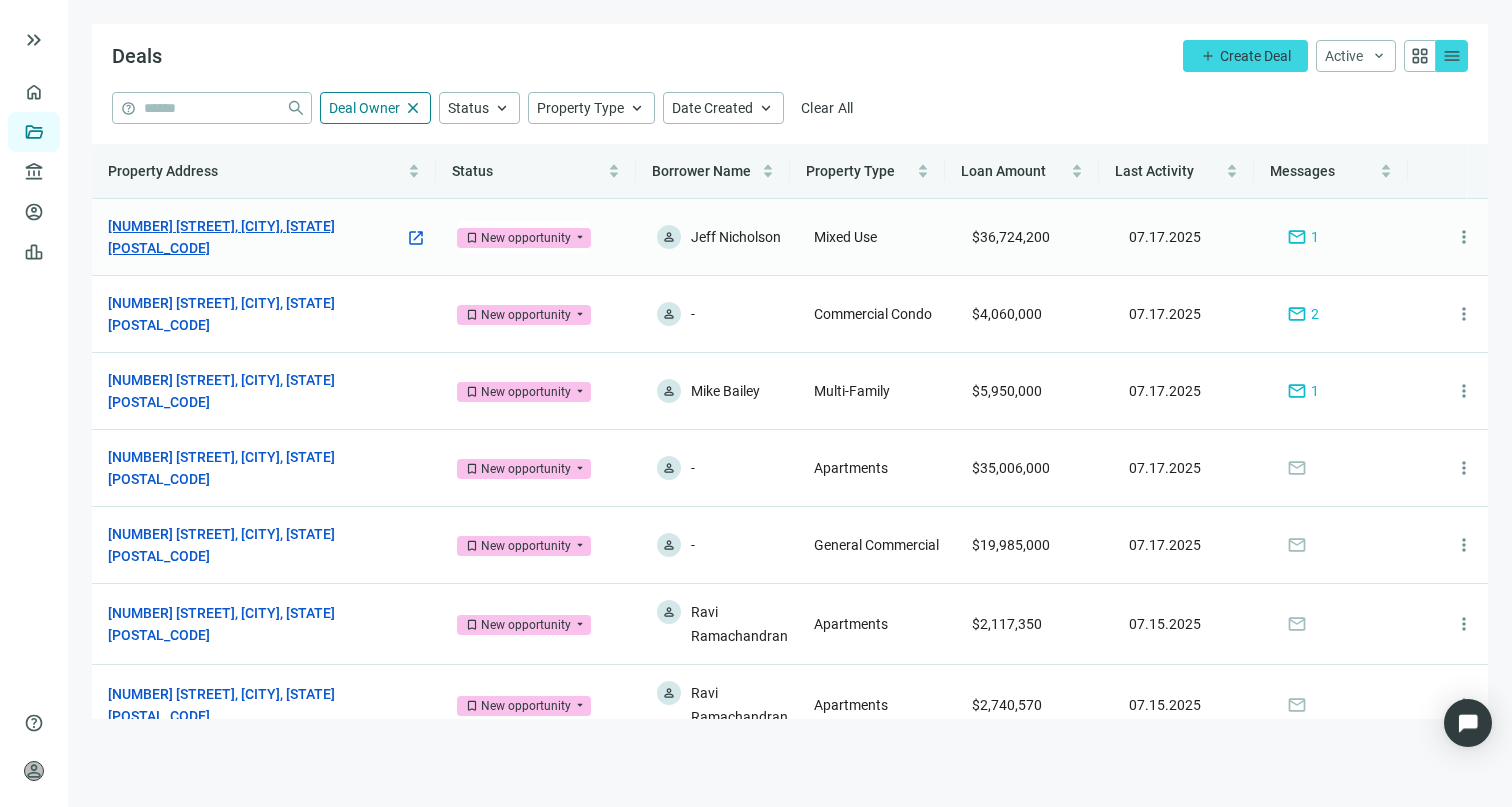 click on "[NUMBER] [STREET], [CITY], [STATE] [POSTAL_CODE]" at bounding box center [256, 237] 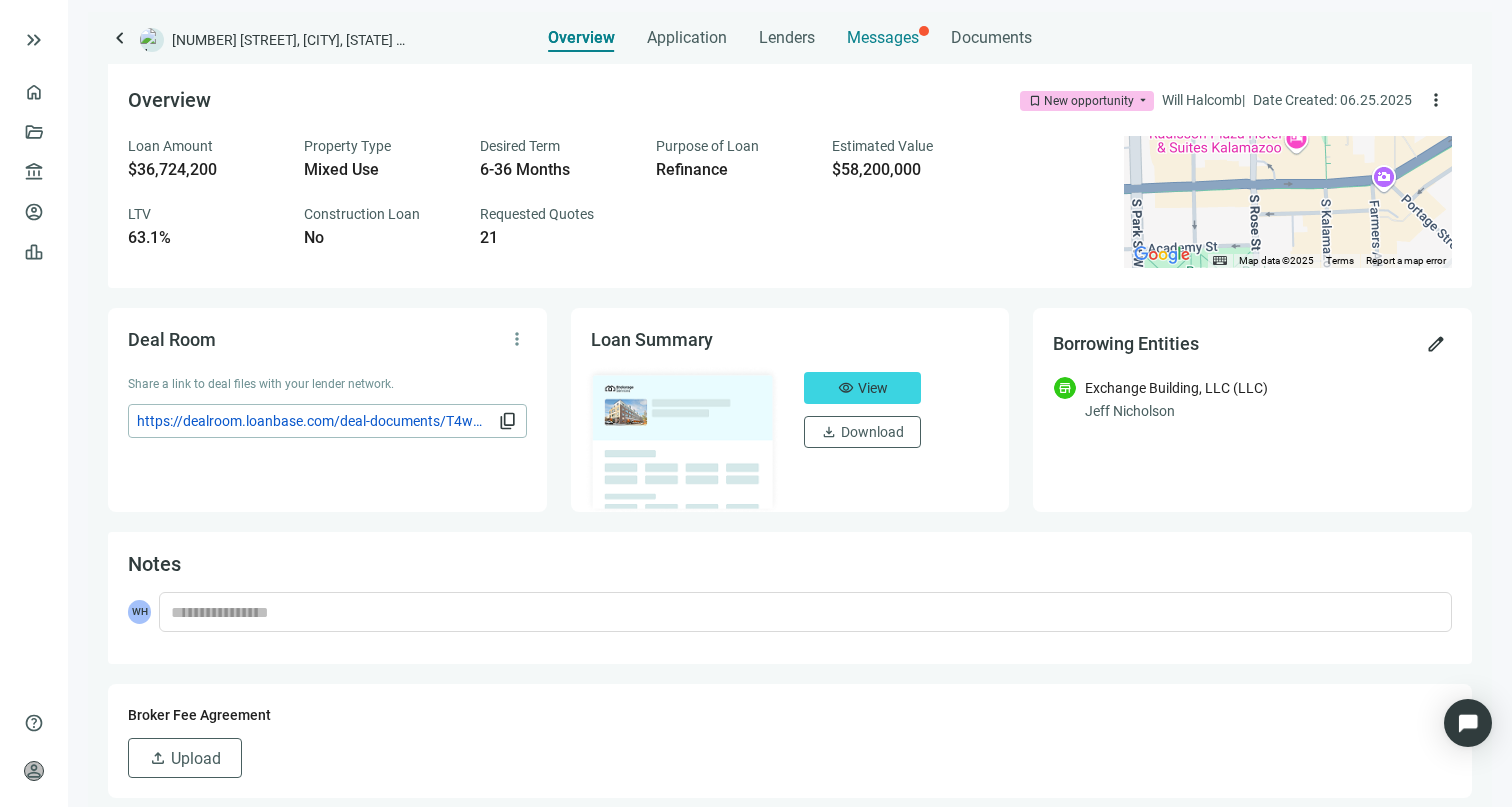 click on "Messages" at bounding box center (883, 37) 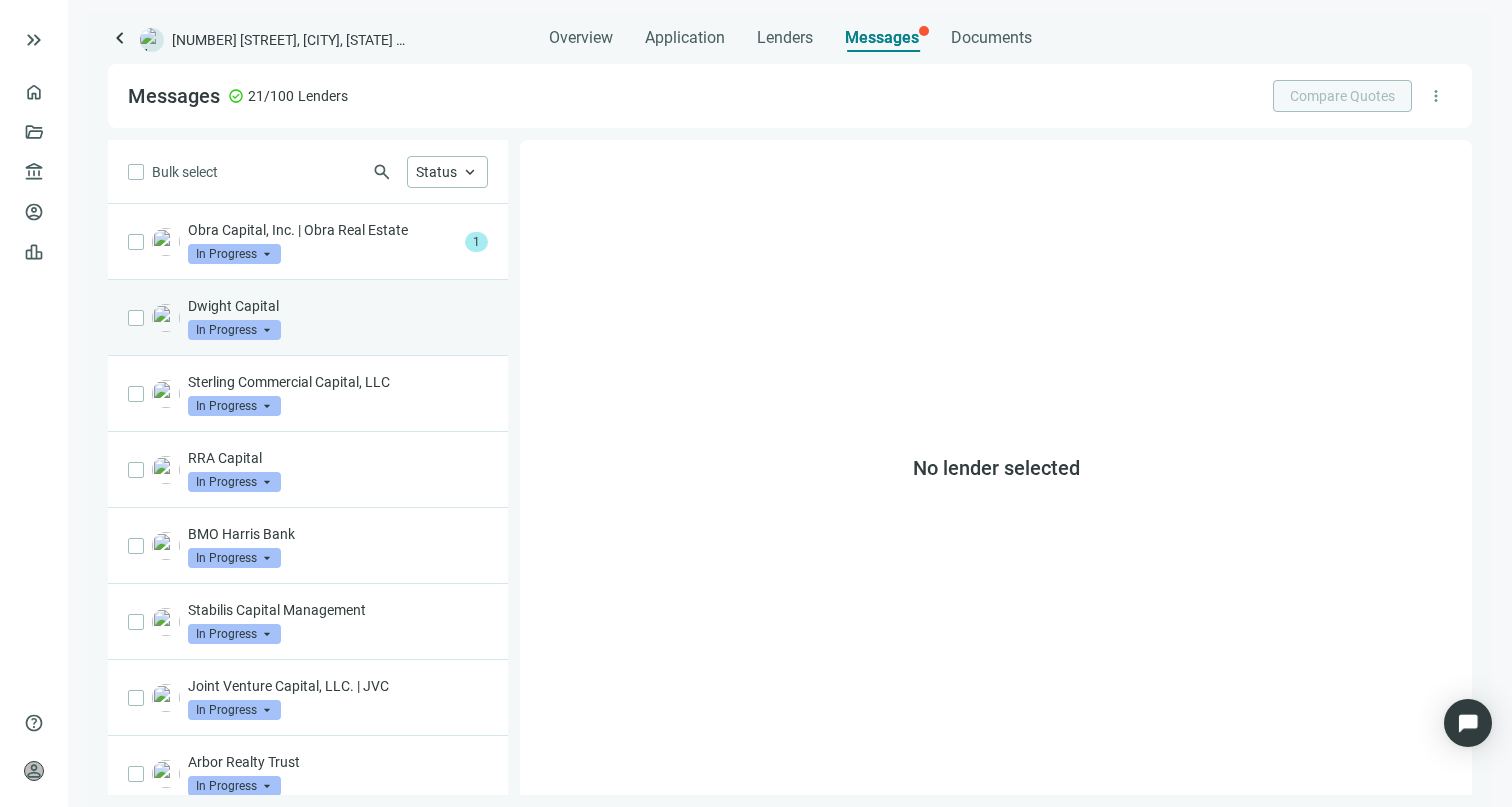 click on "Dwight Capital" at bounding box center (338, 306) 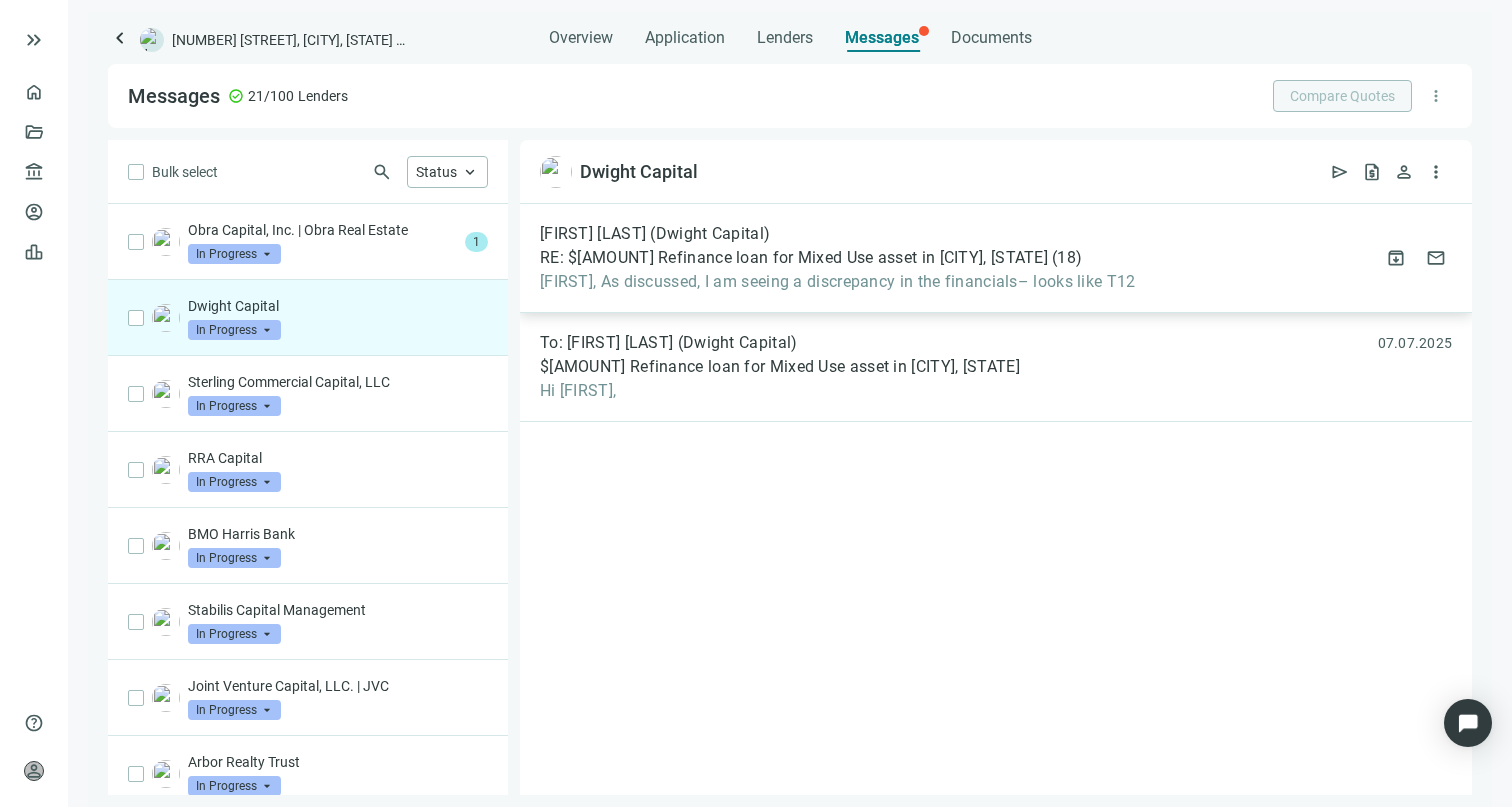 click on "[FIRST], As discussed, I am seeing a discrepancy in the financials– looks like T12" at bounding box center [838, 282] 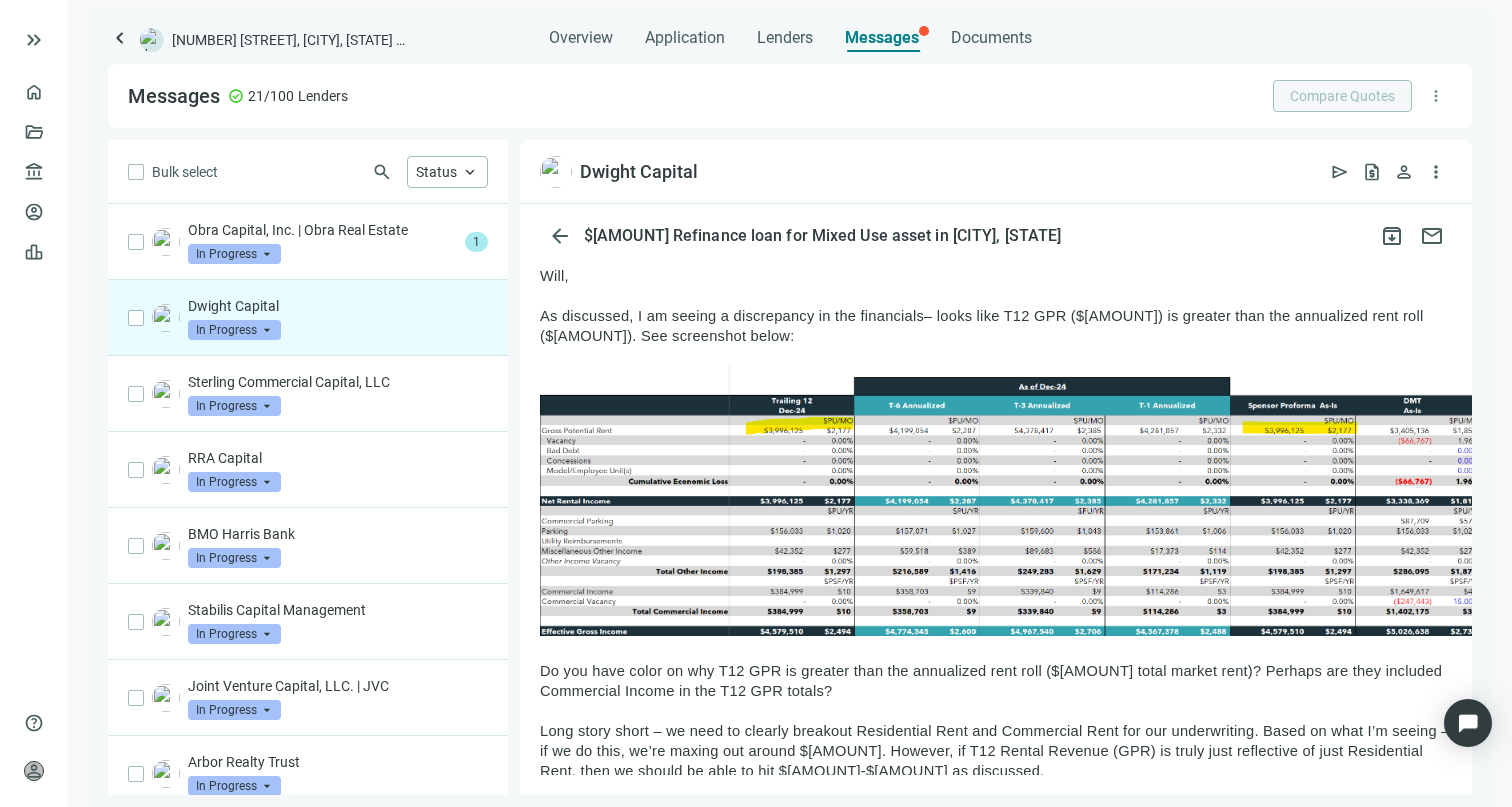 scroll, scrollTop: 230, scrollLeft: 0, axis: vertical 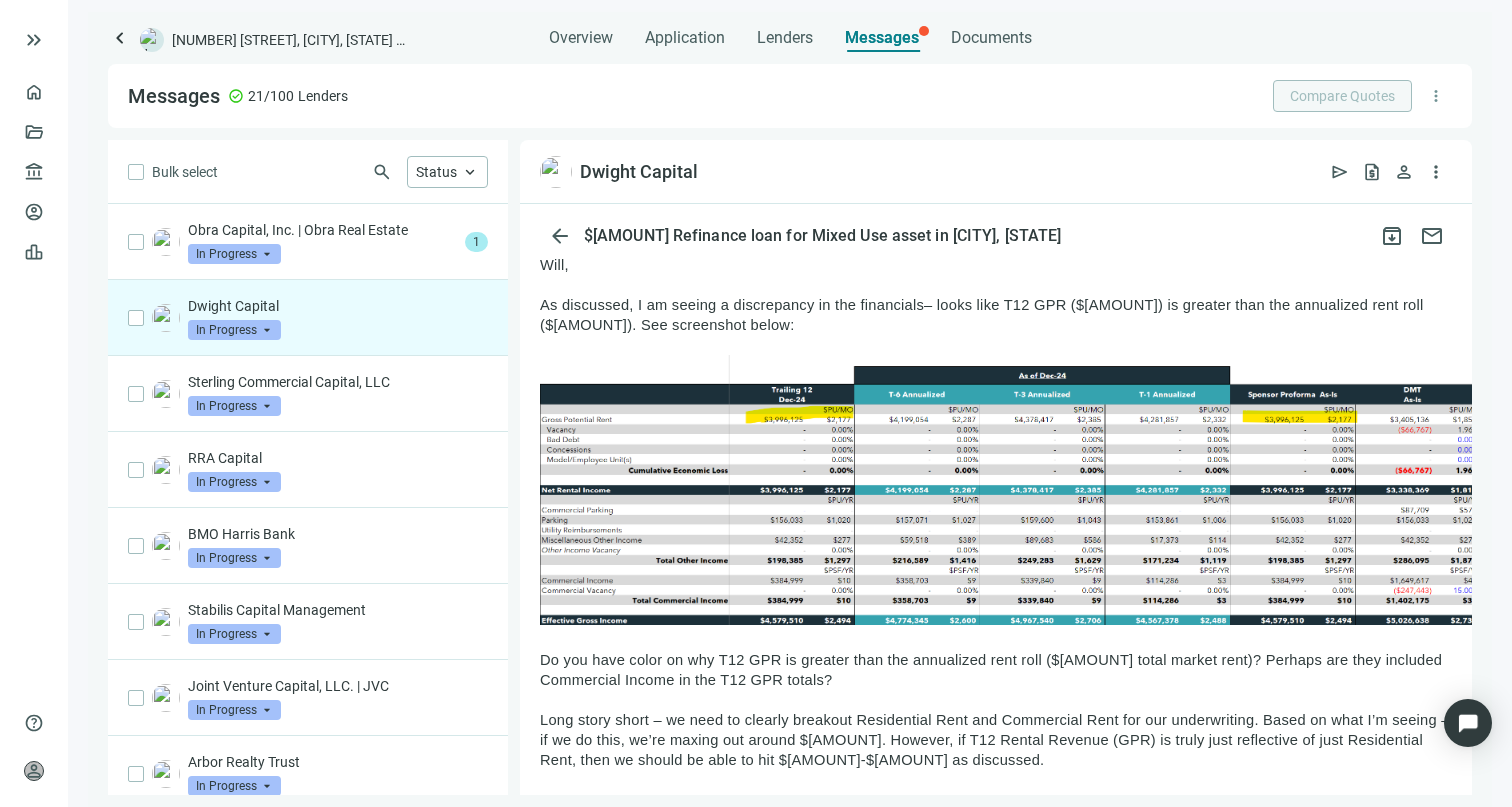 drag, startPoint x: 775, startPoint y: 332, endPoint x: 541, endPoint y: 305, distance: 235.55254 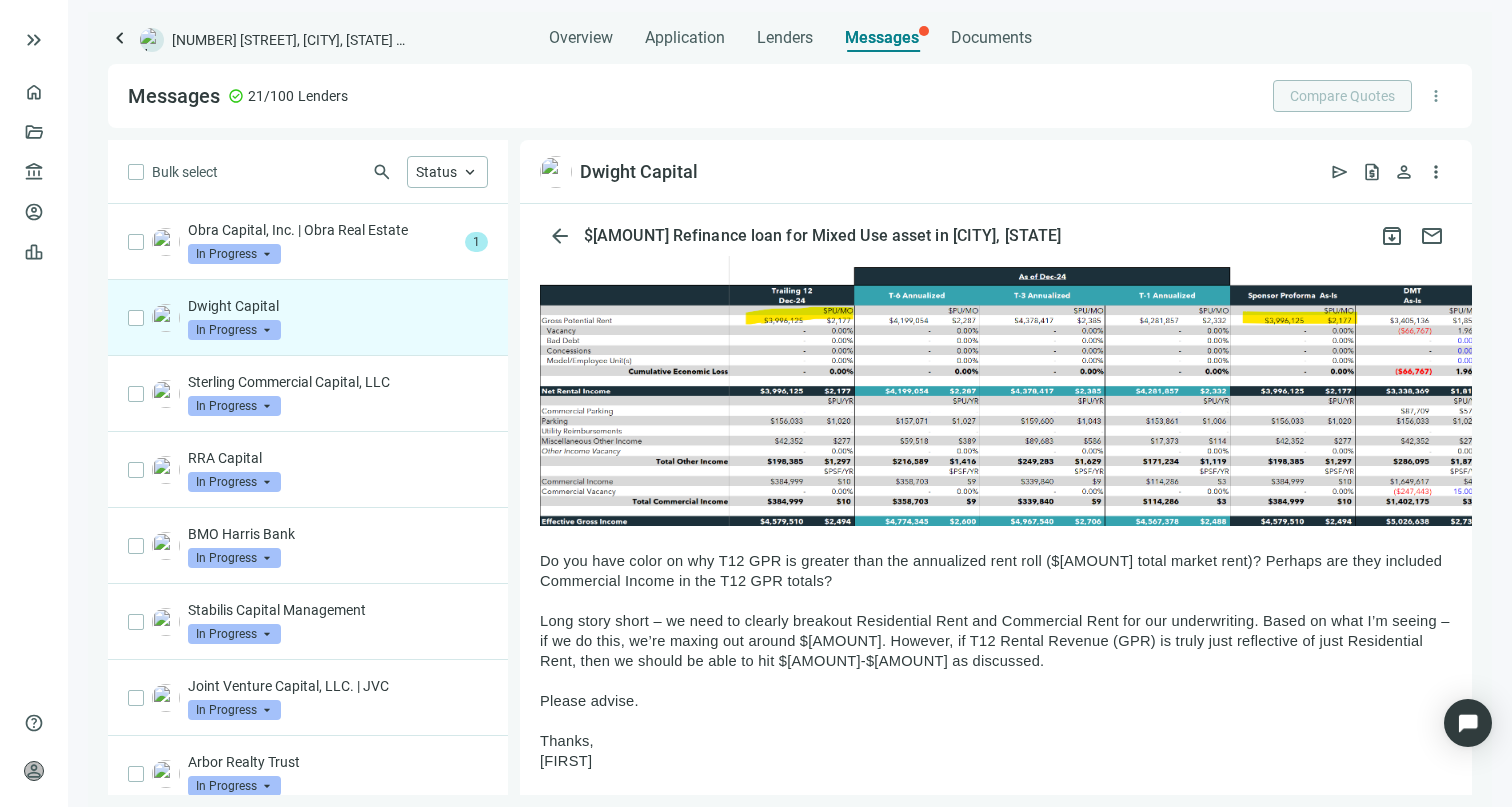 scroll, scrollTop: 337, scrollLeft: 0, axis: vertical 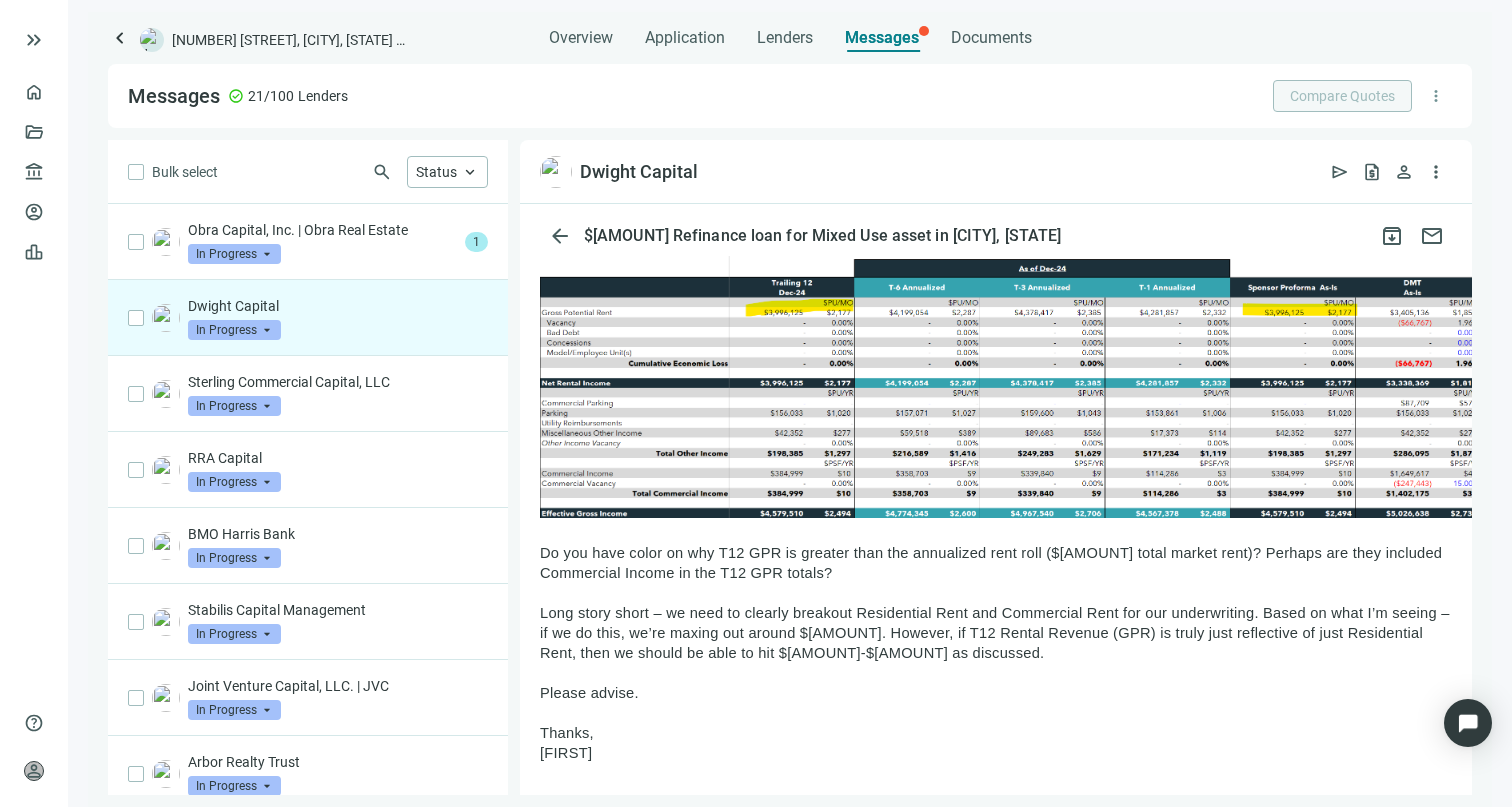 drag, startPoint x: 541, startPoint y: 558, endPoint x: 1258, endPoint y: 615, distance: 719.26215 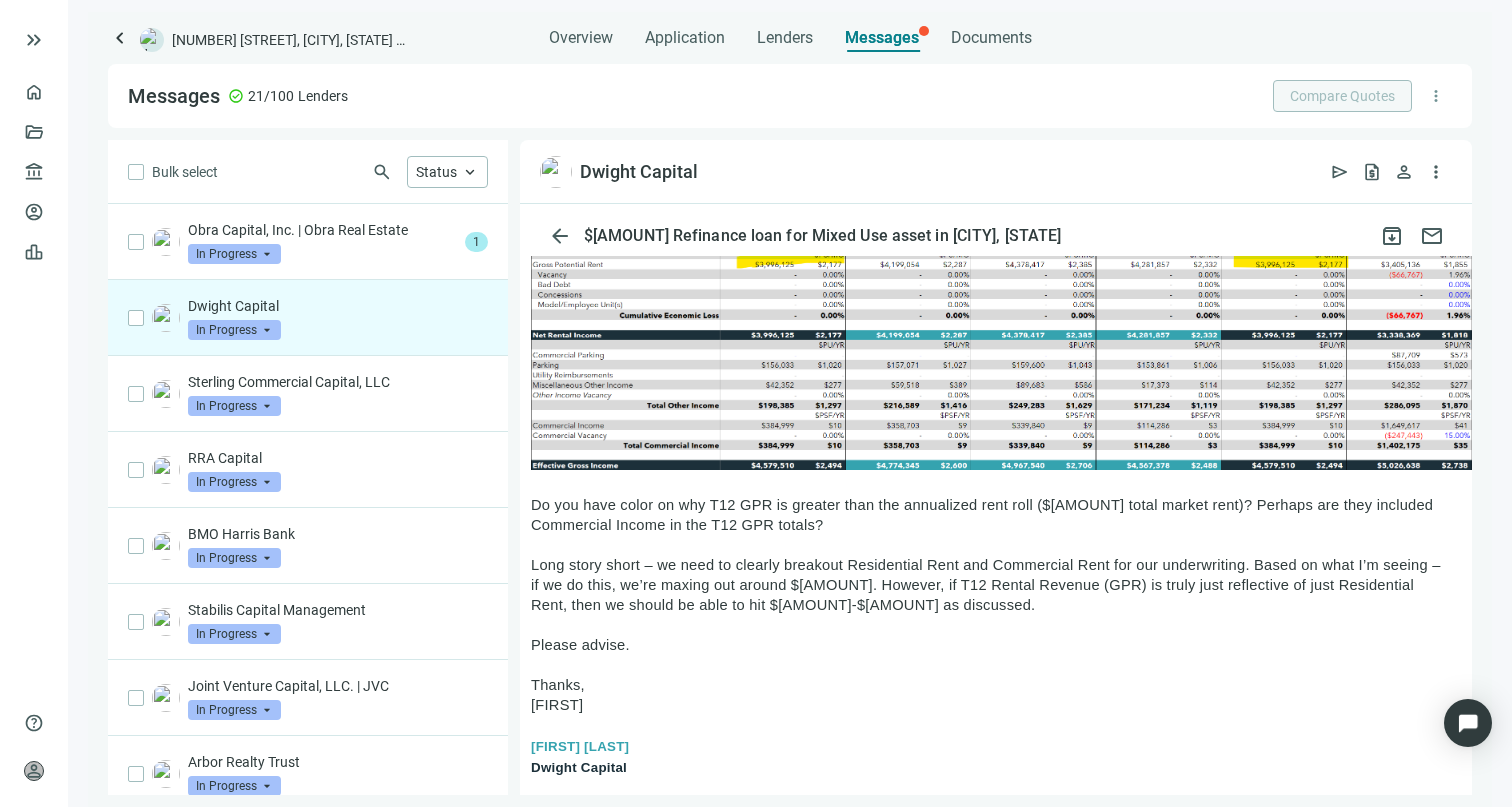 scroll, scrollTop: 497, scrollLeft: 9, axis: both 